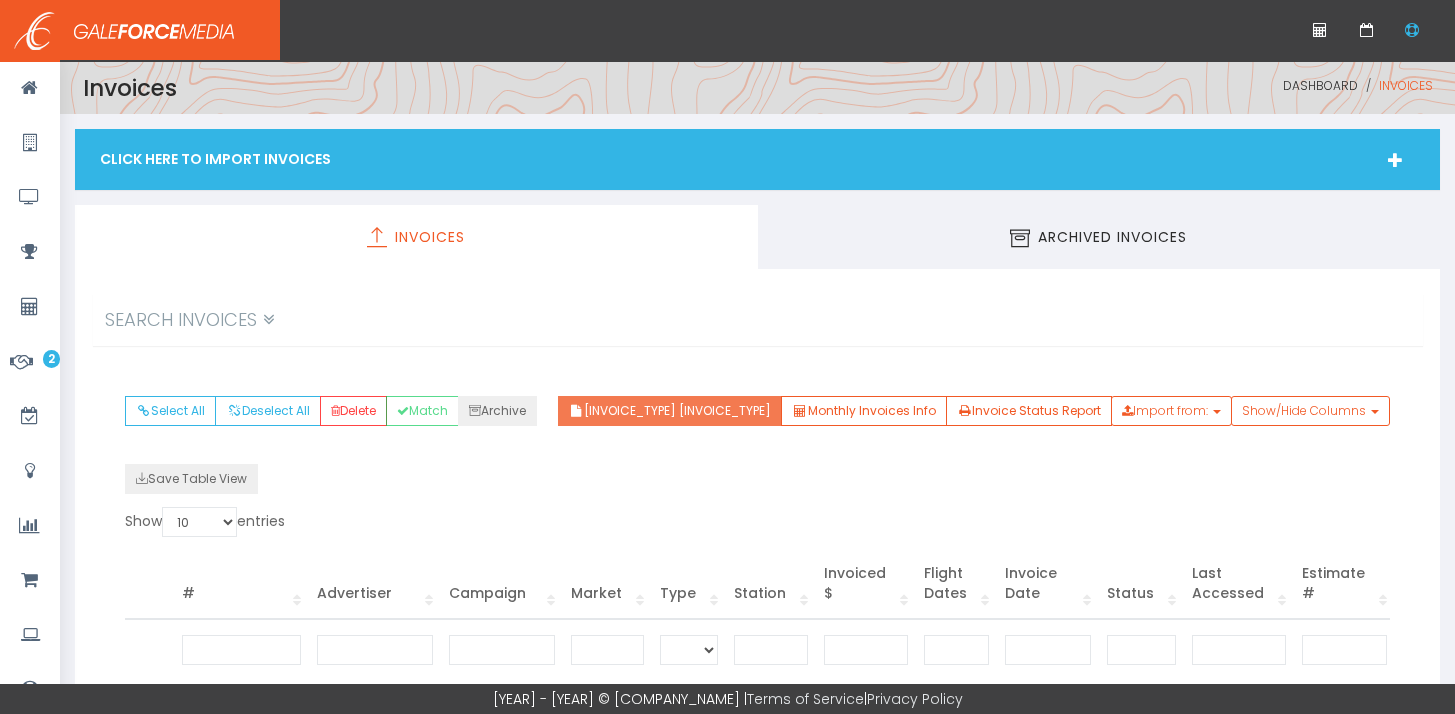 scroll, scrollTop: 0, scrollLeft: 0, axis: both 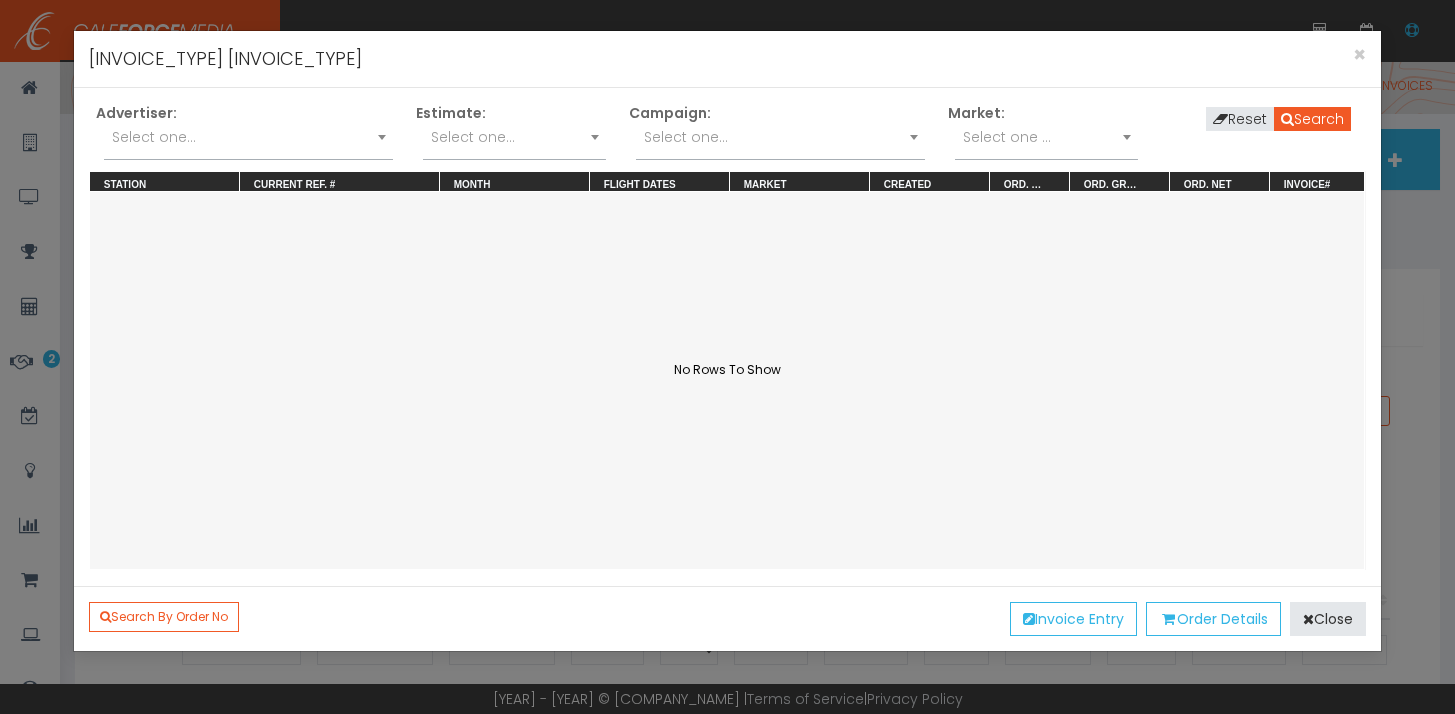 click on "Select one..." at bounding box center [248, 137] 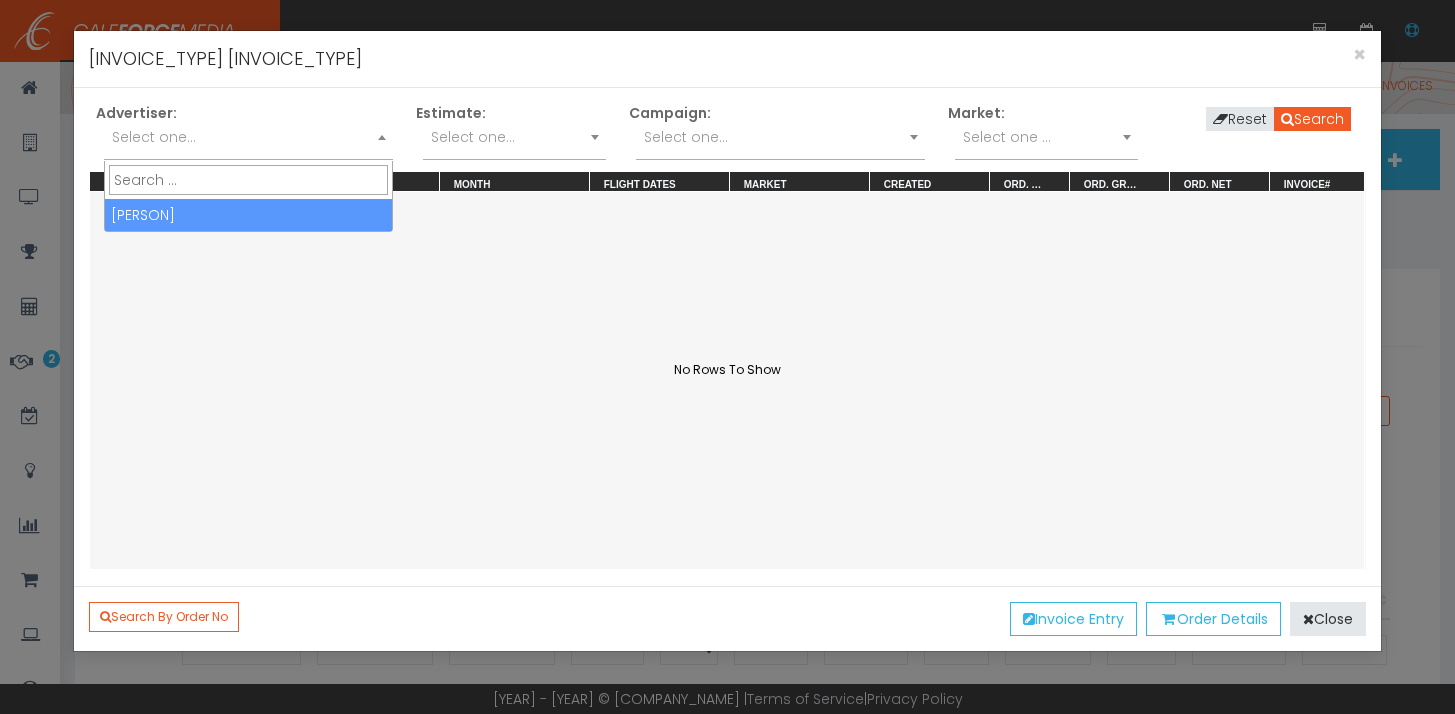 click at bounding box center [727, 380] 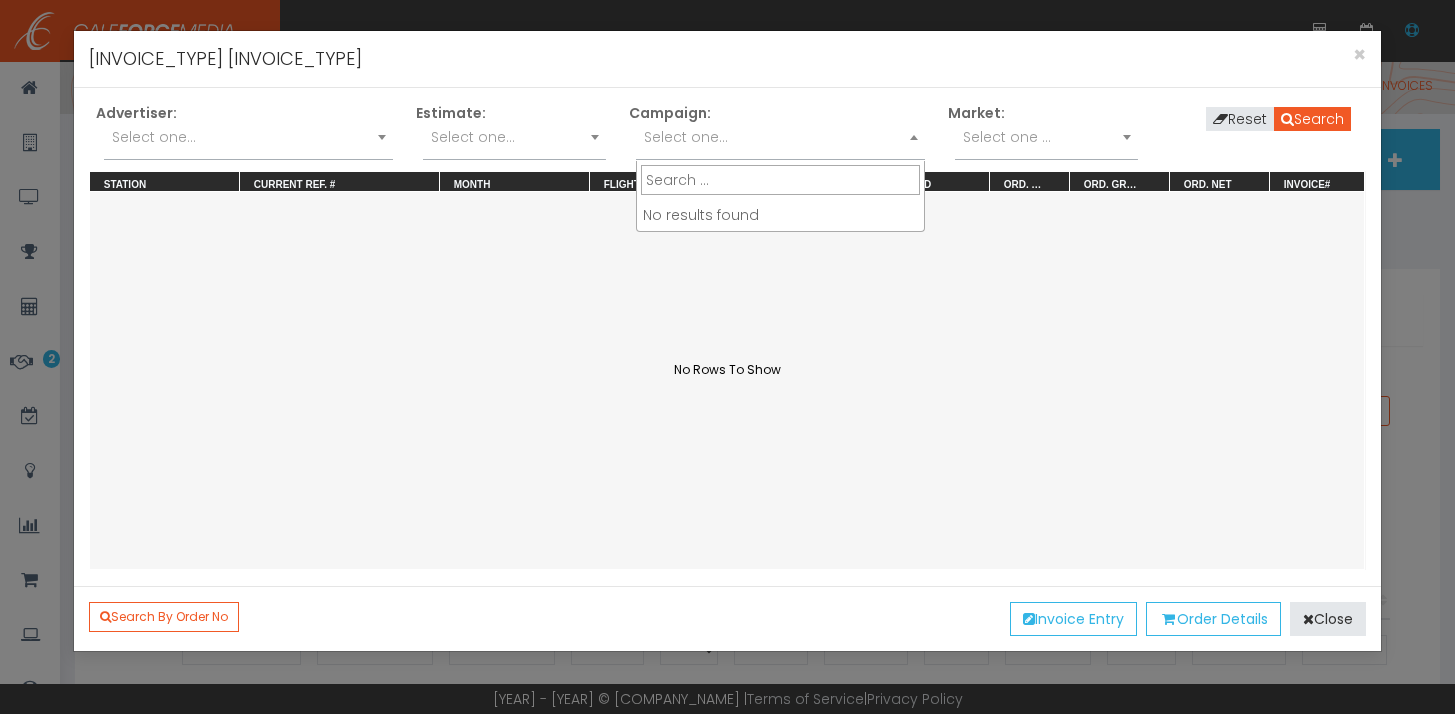 click on "Select one..." at bounding box center [780, 137] 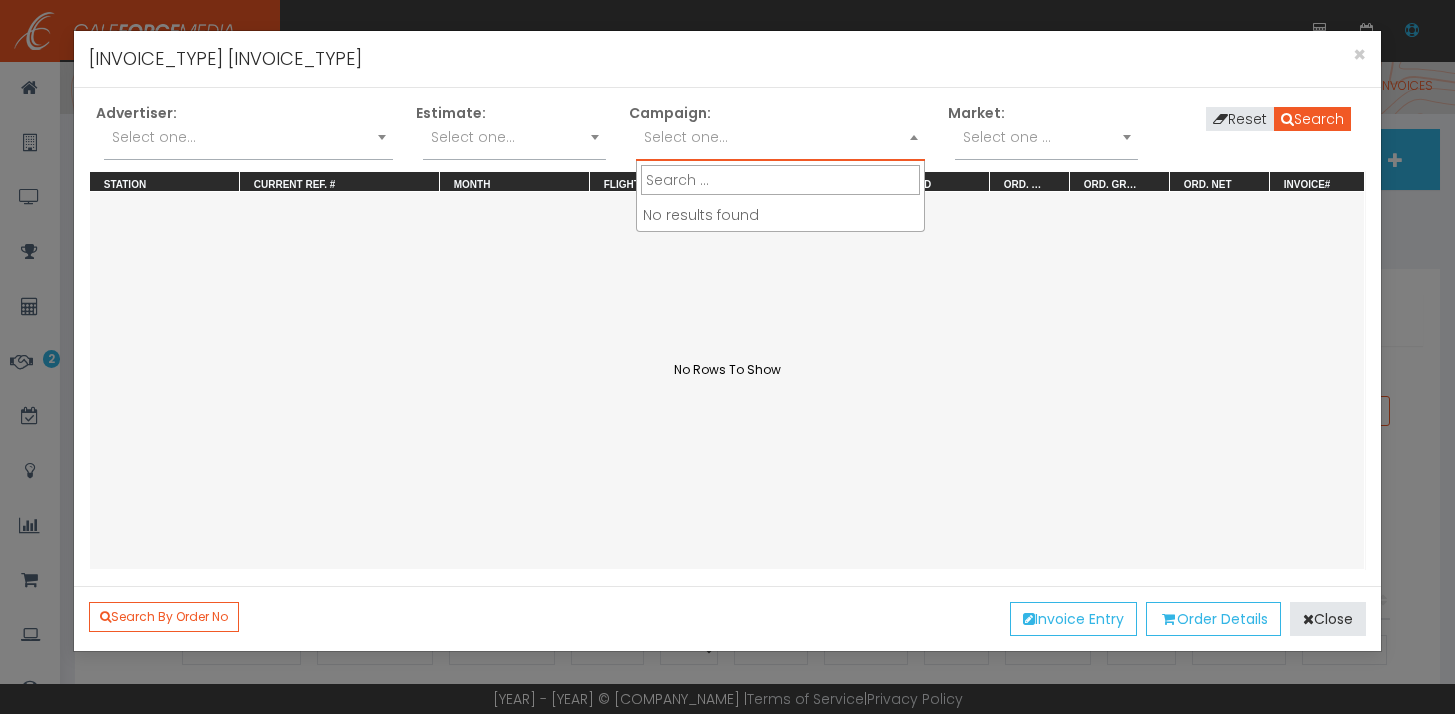 click on "Select one..." at bounding box center [780, 137] 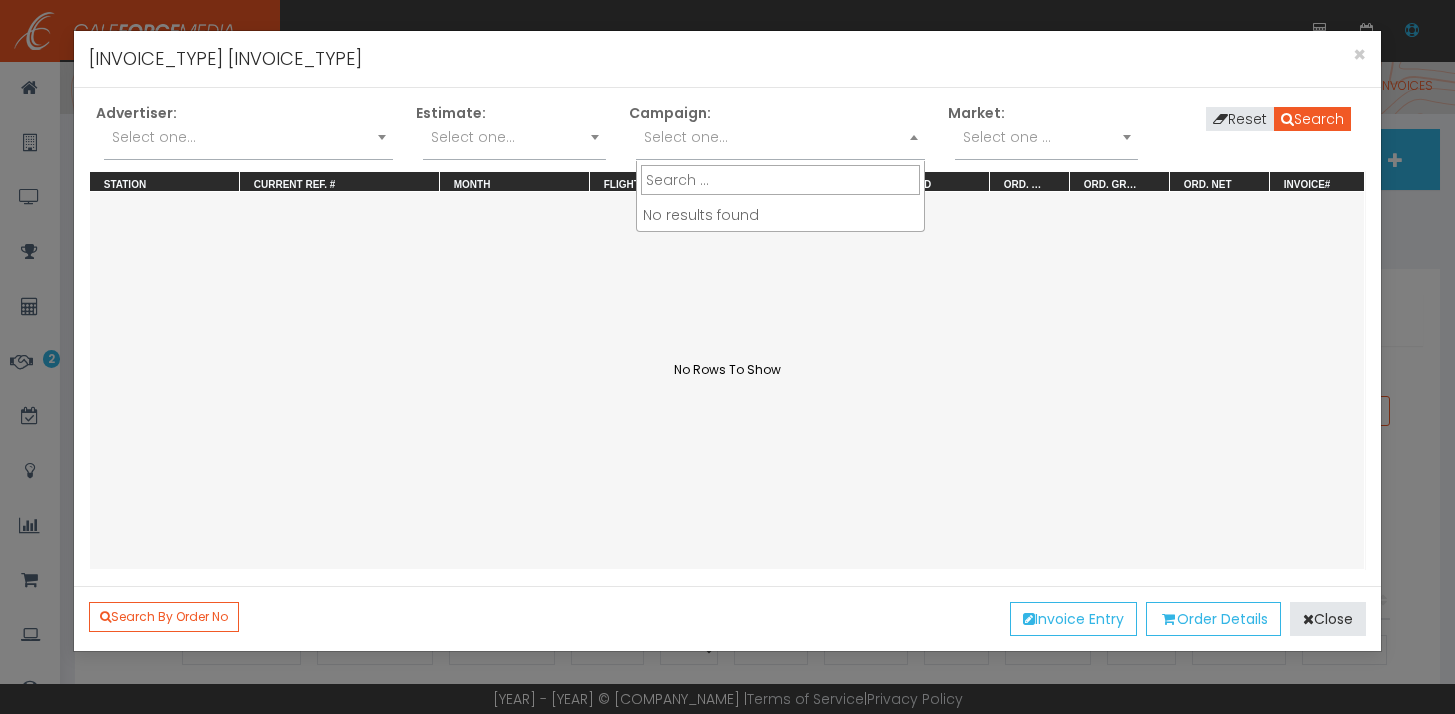click on "Select one..." at bounding box center [780, 137] 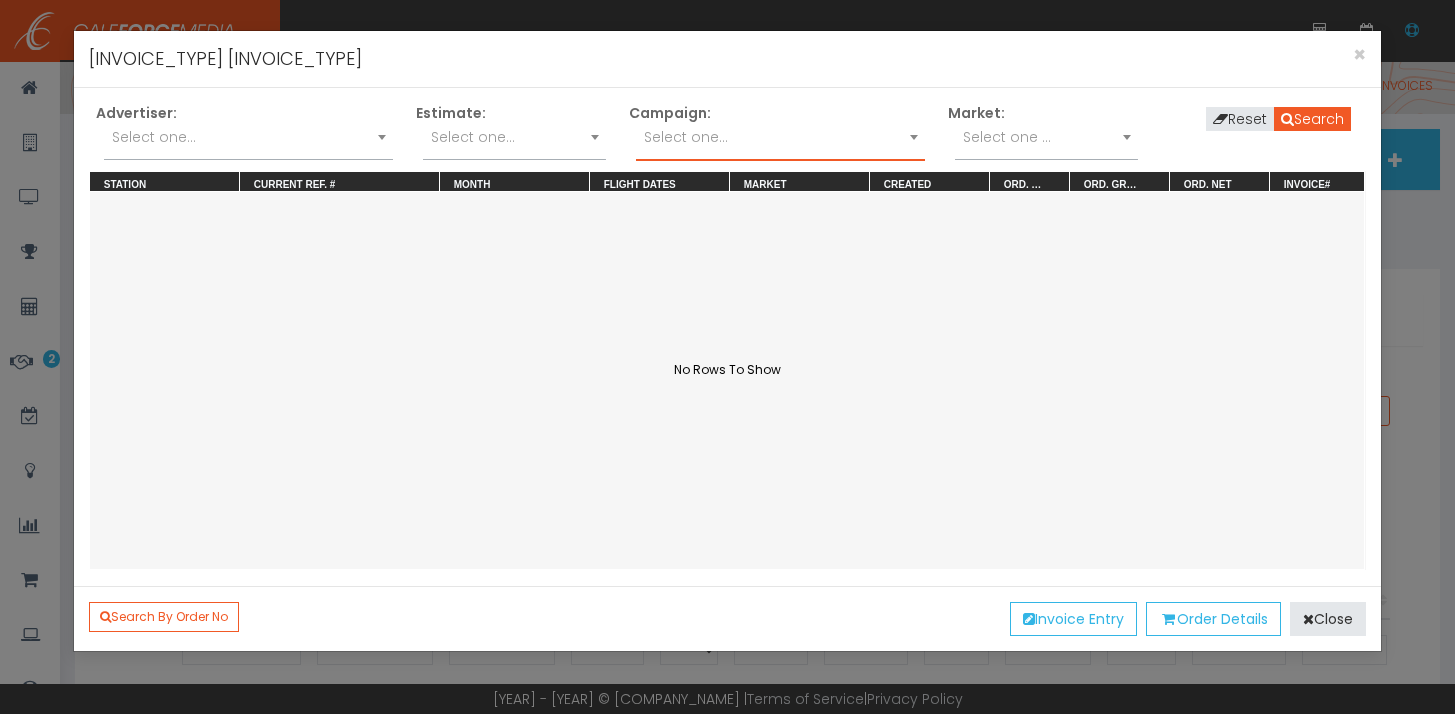 click at bounding box center [914, 137] 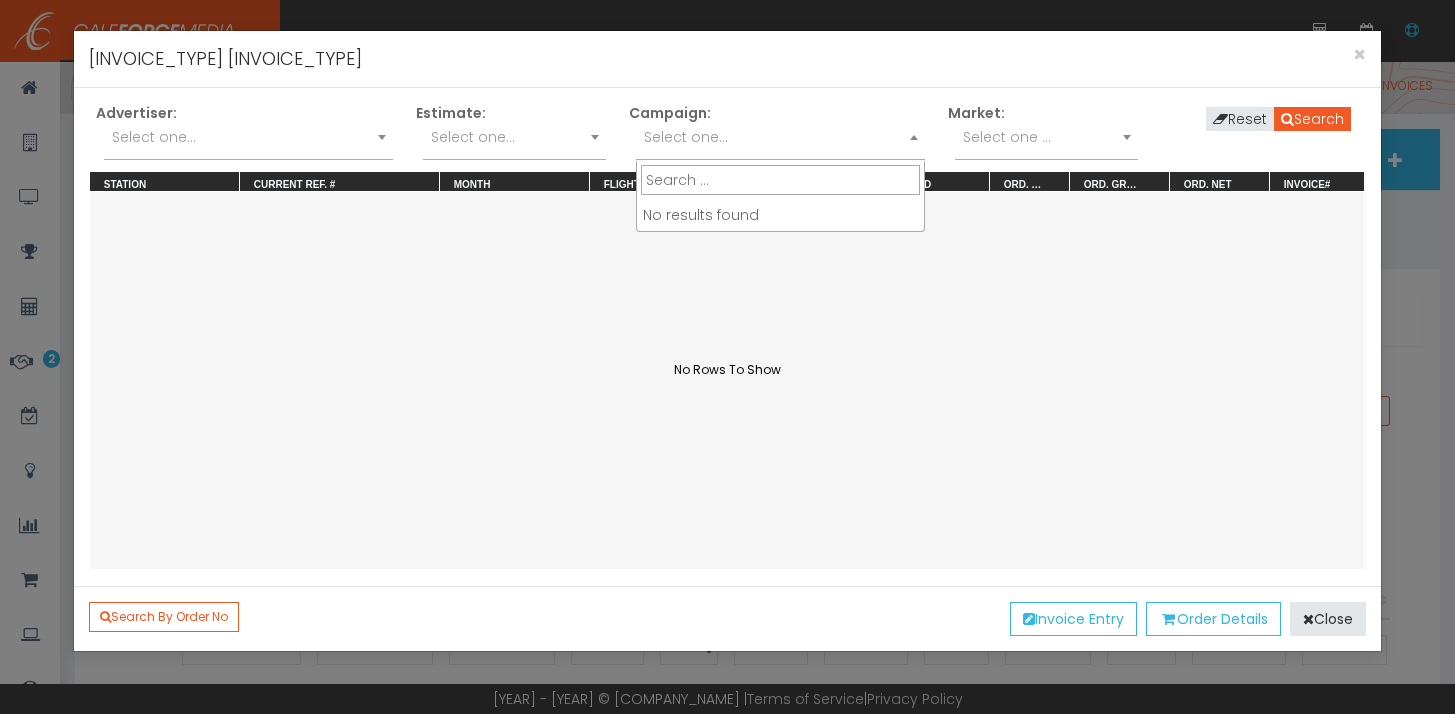 click at bounding box center [914, 137] 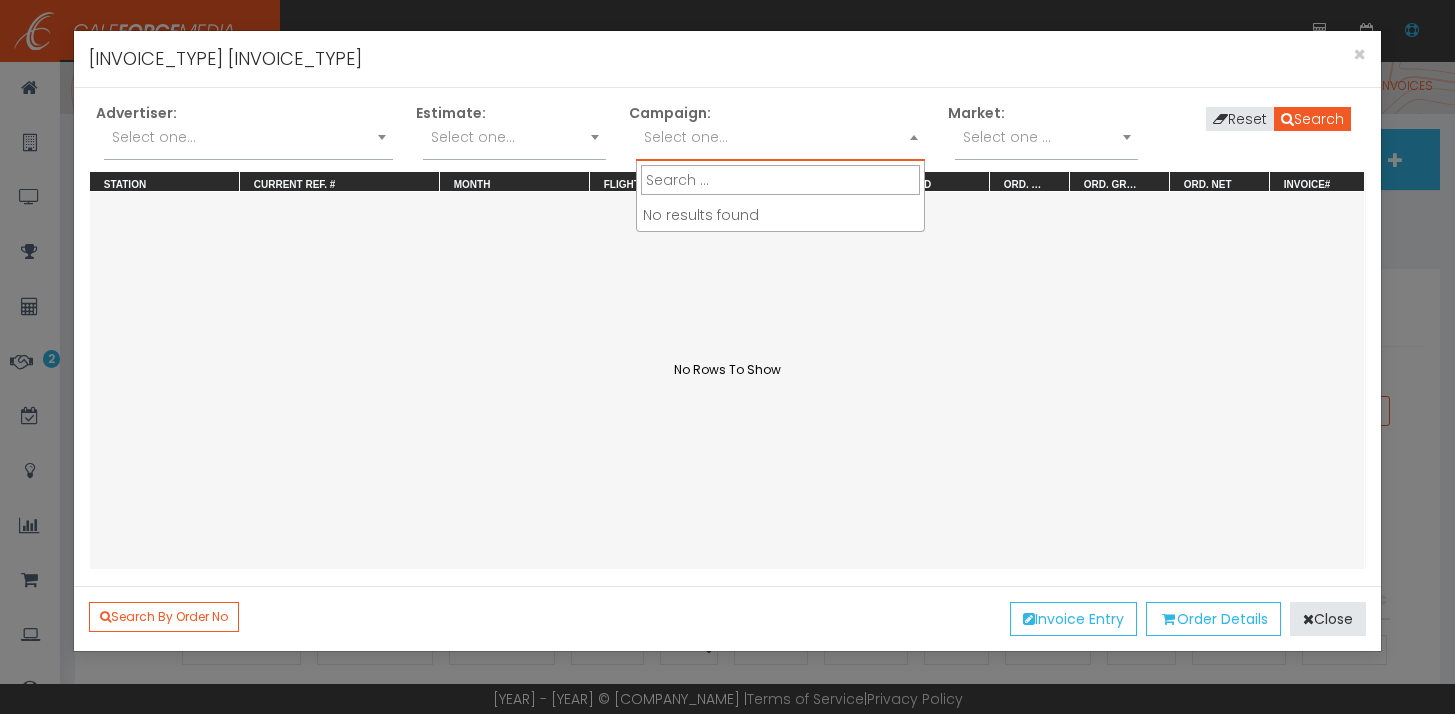 click on "Select one..." at bounding box center [780, 137] 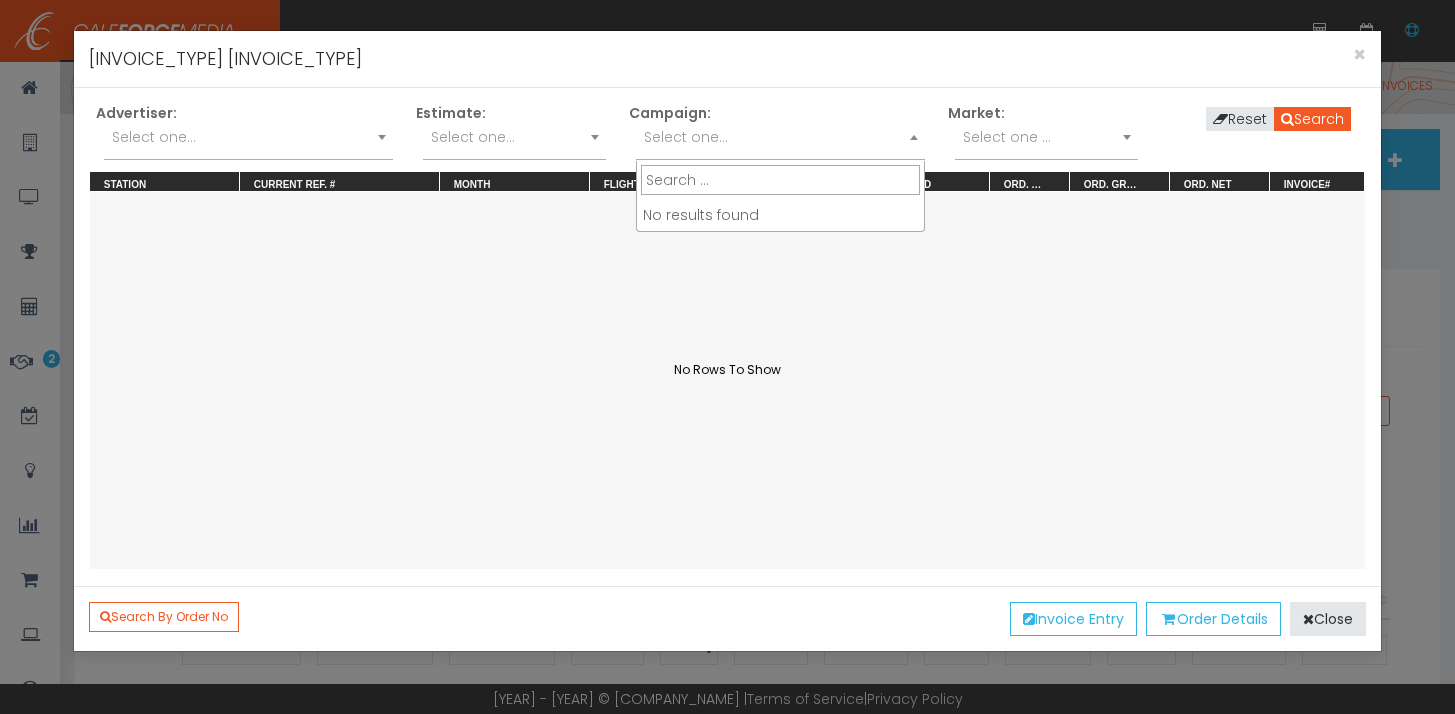 click on "Select one..." at bounding box center [780, 137] 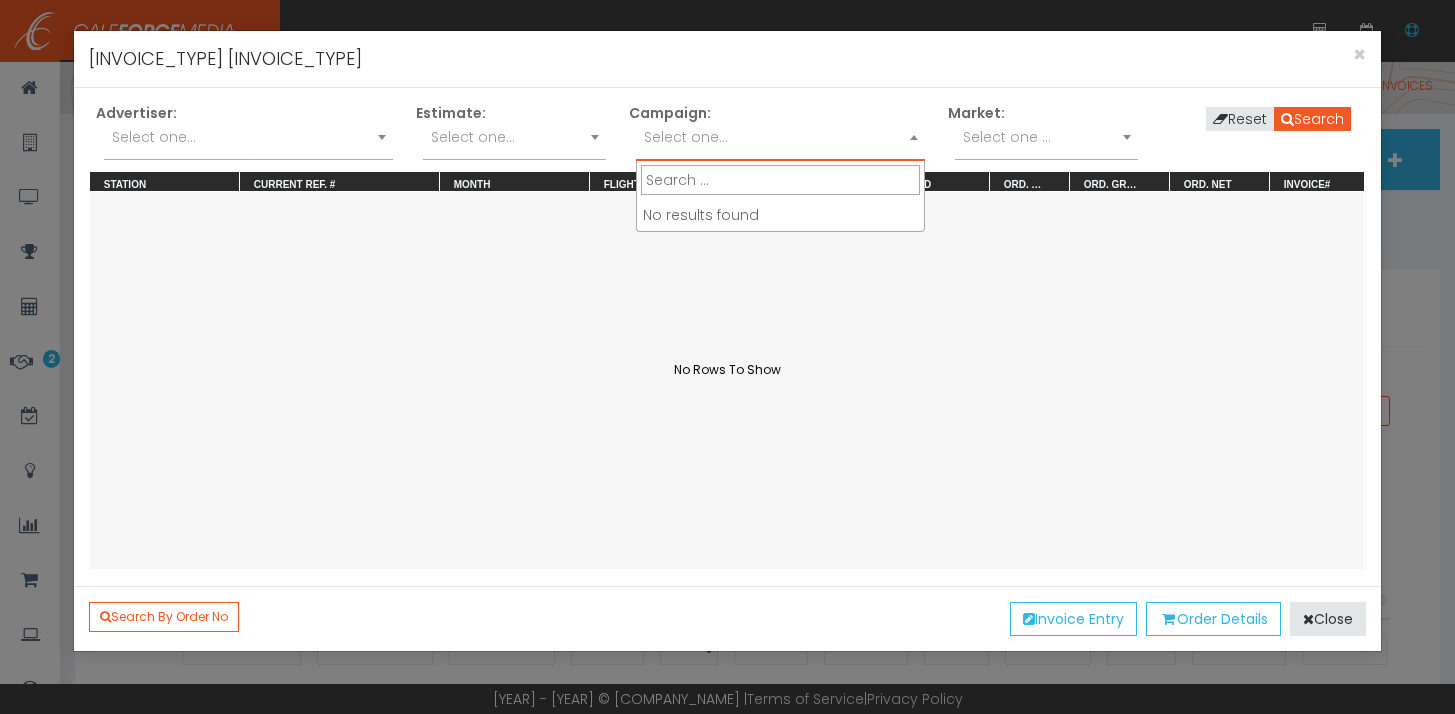 click at bounding box center [914, 137] 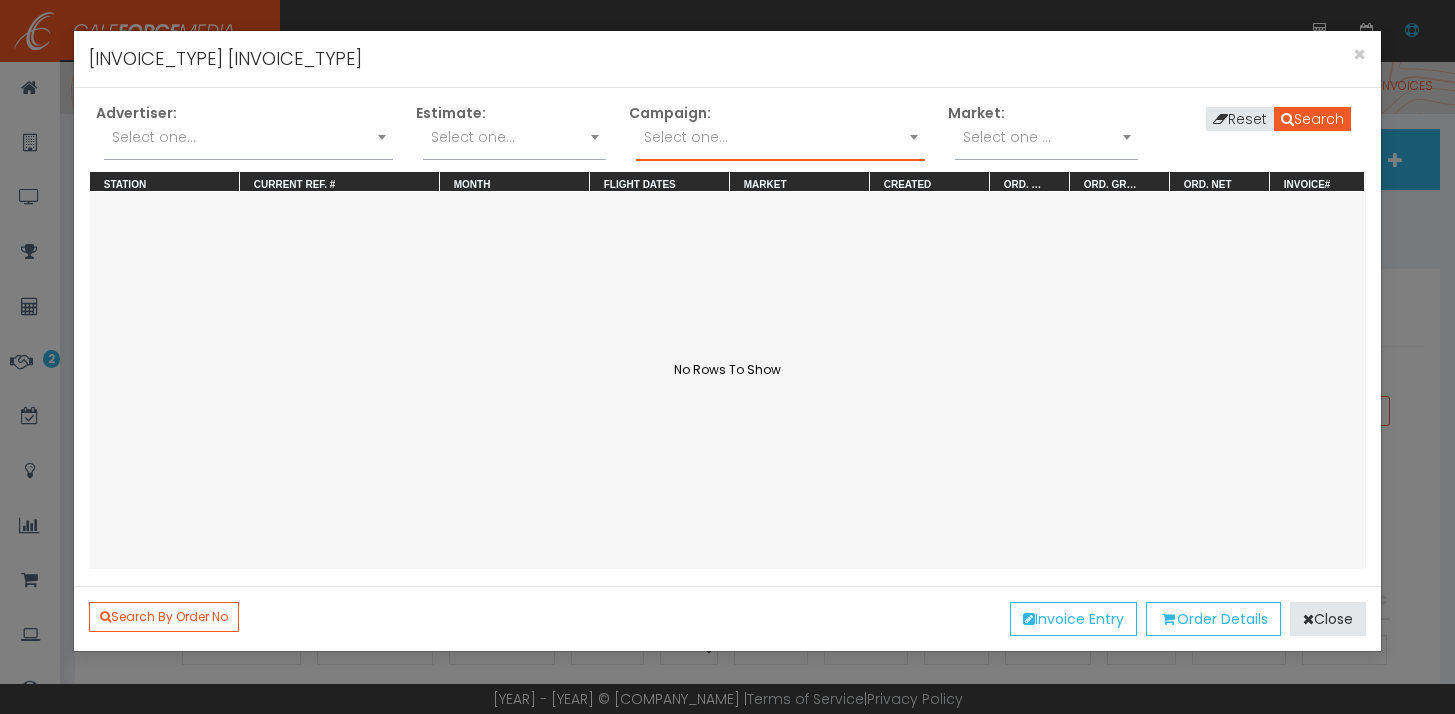 click on "Select one..." at bounding box center [248, 142] 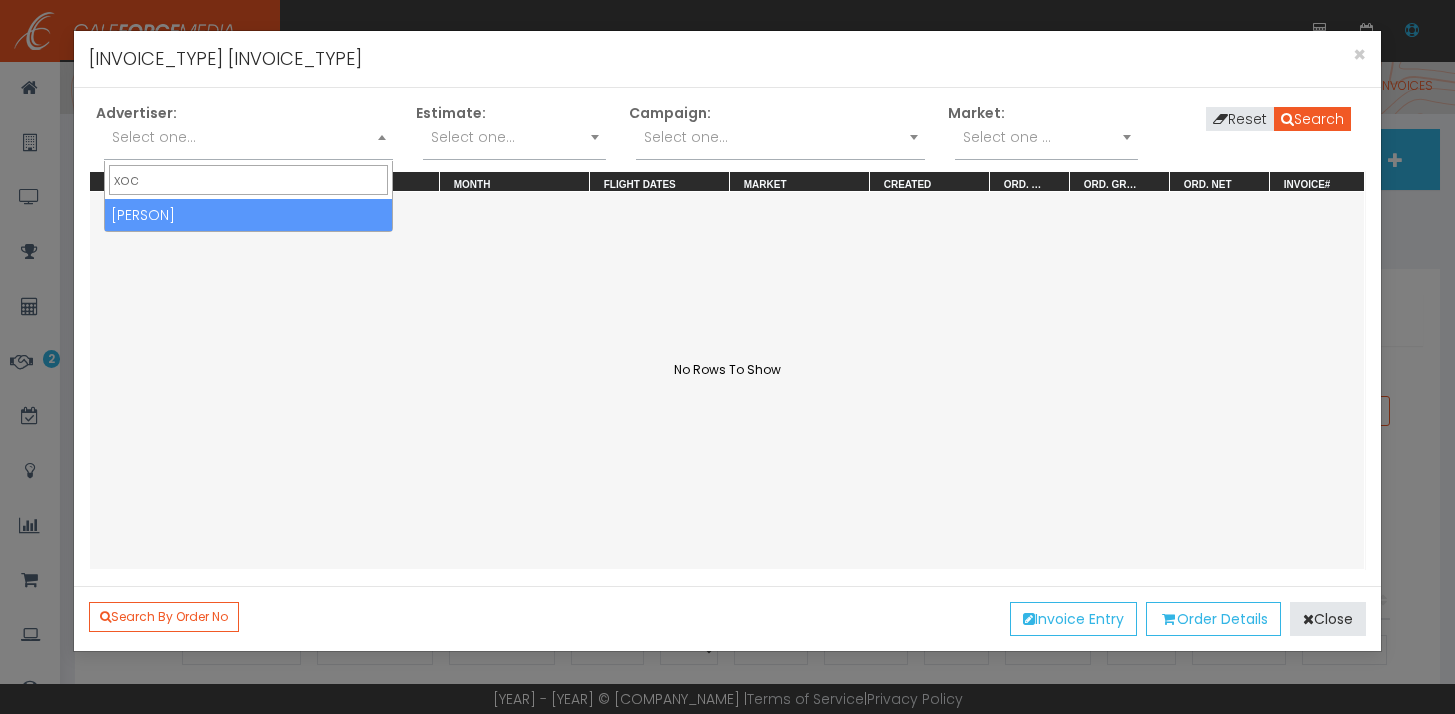 type on "xoc" 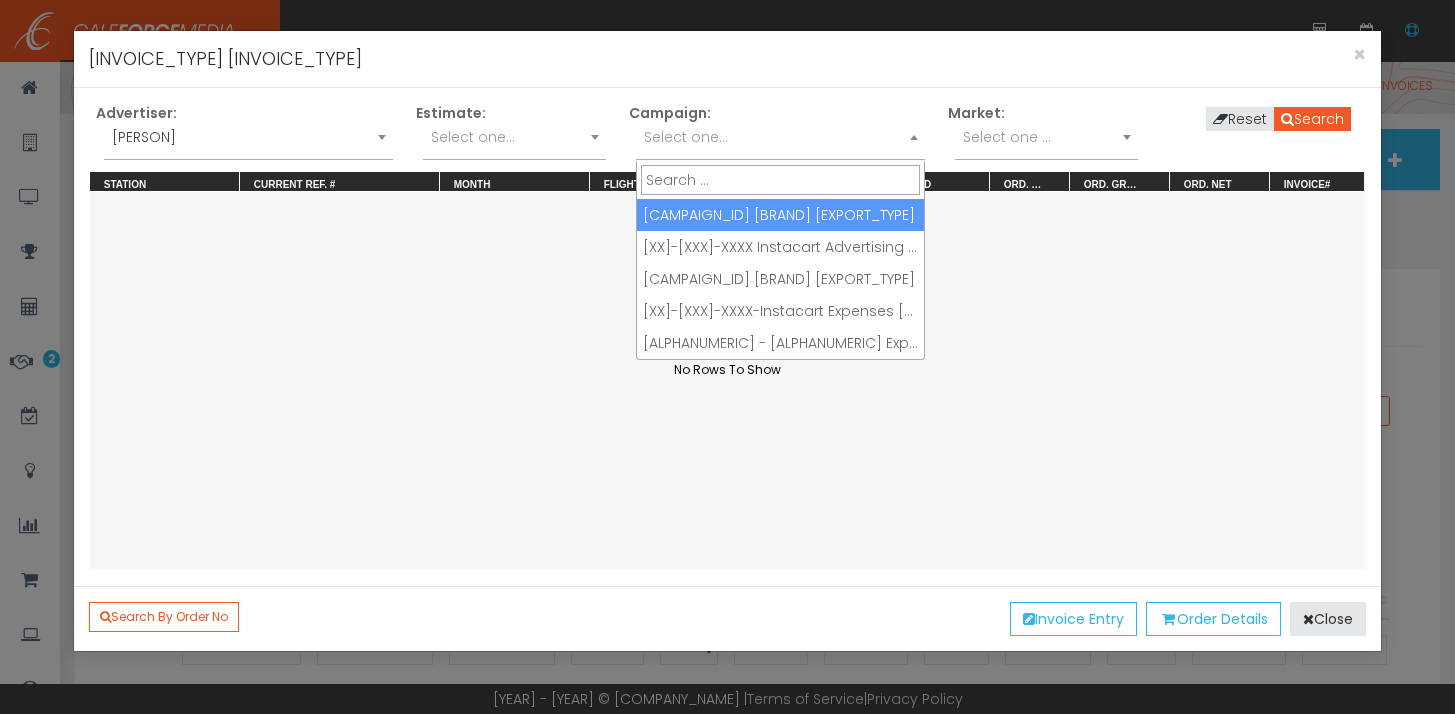 click on "Select one..." at bounding box center (780, 137) 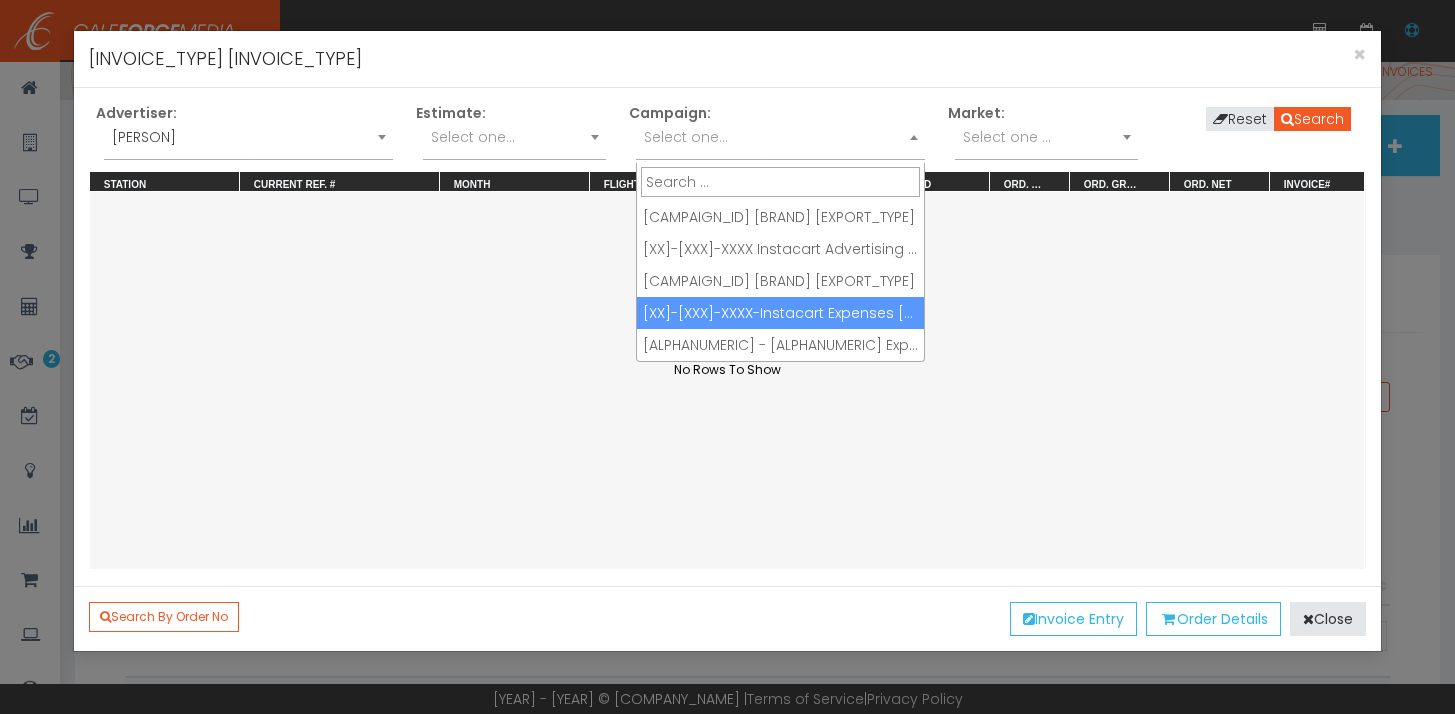 scroll, scrollTop: 16, scrollLeft: 0, axis: vertical 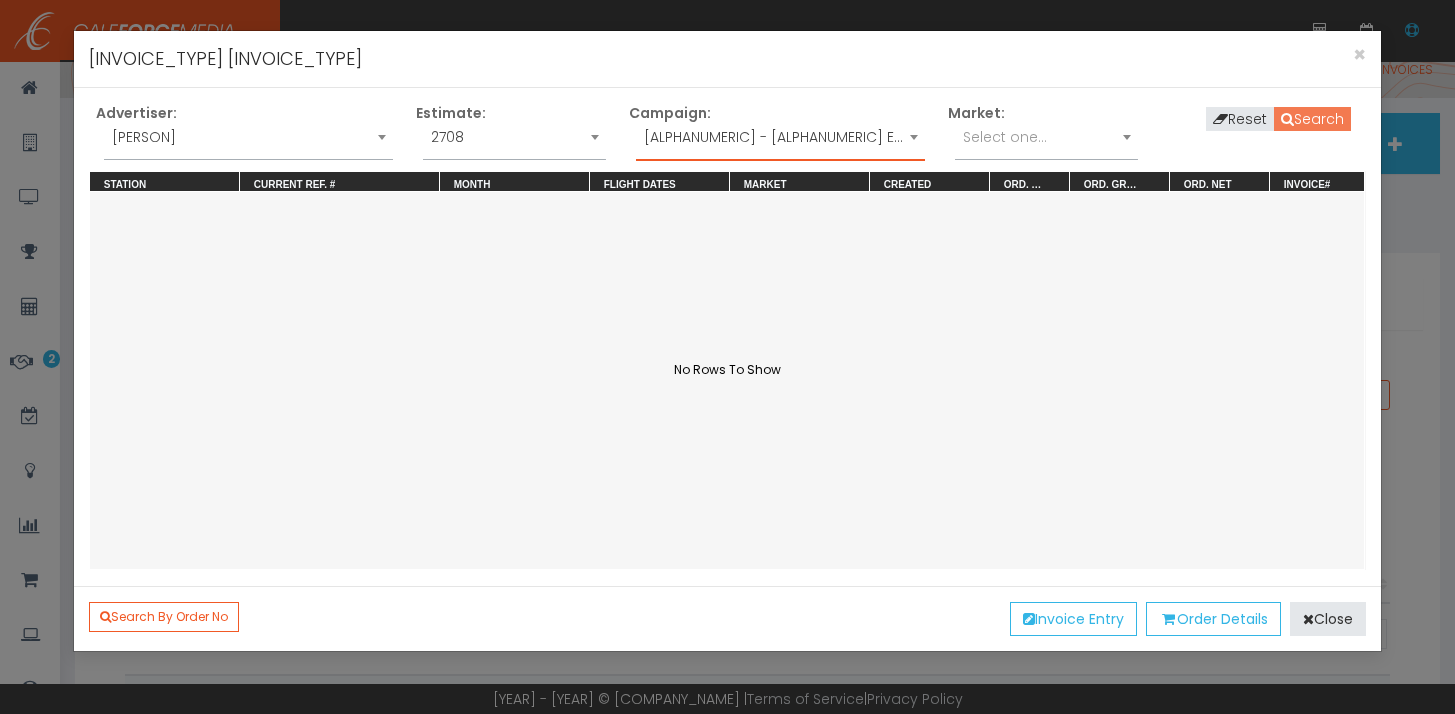 click on "Search" at bounding box center (1312, 119) 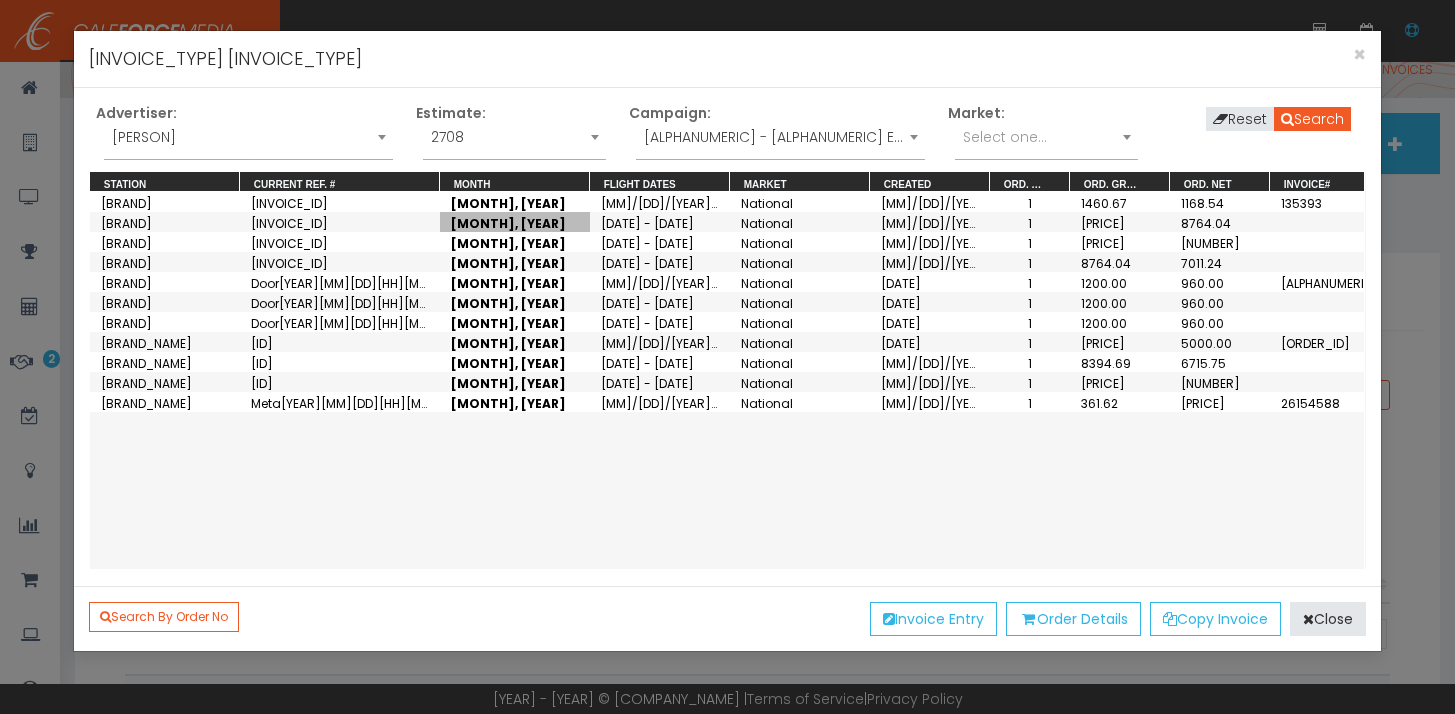 click on "[MONTH], [YEAR]" at bounding box center [515, 222] 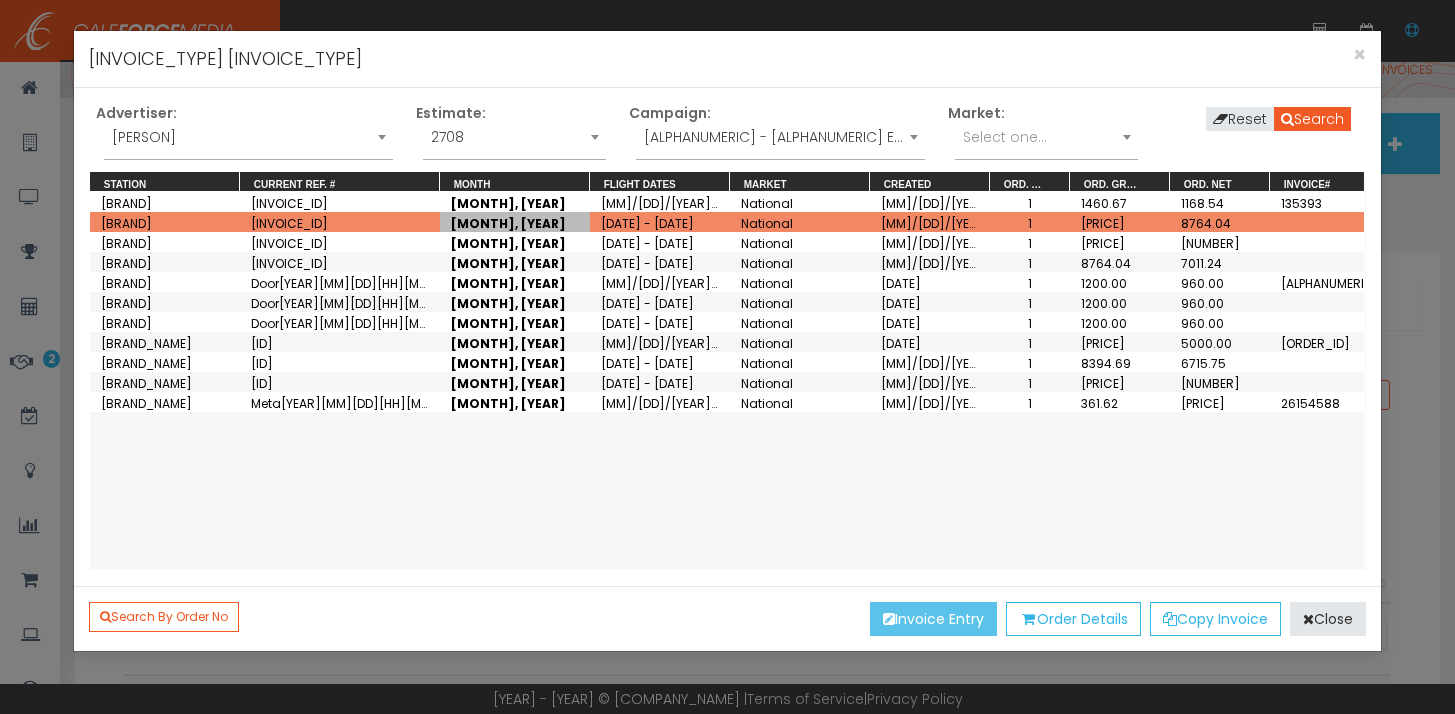 click on "Invoice Entry" at bounding box center (933, 619) 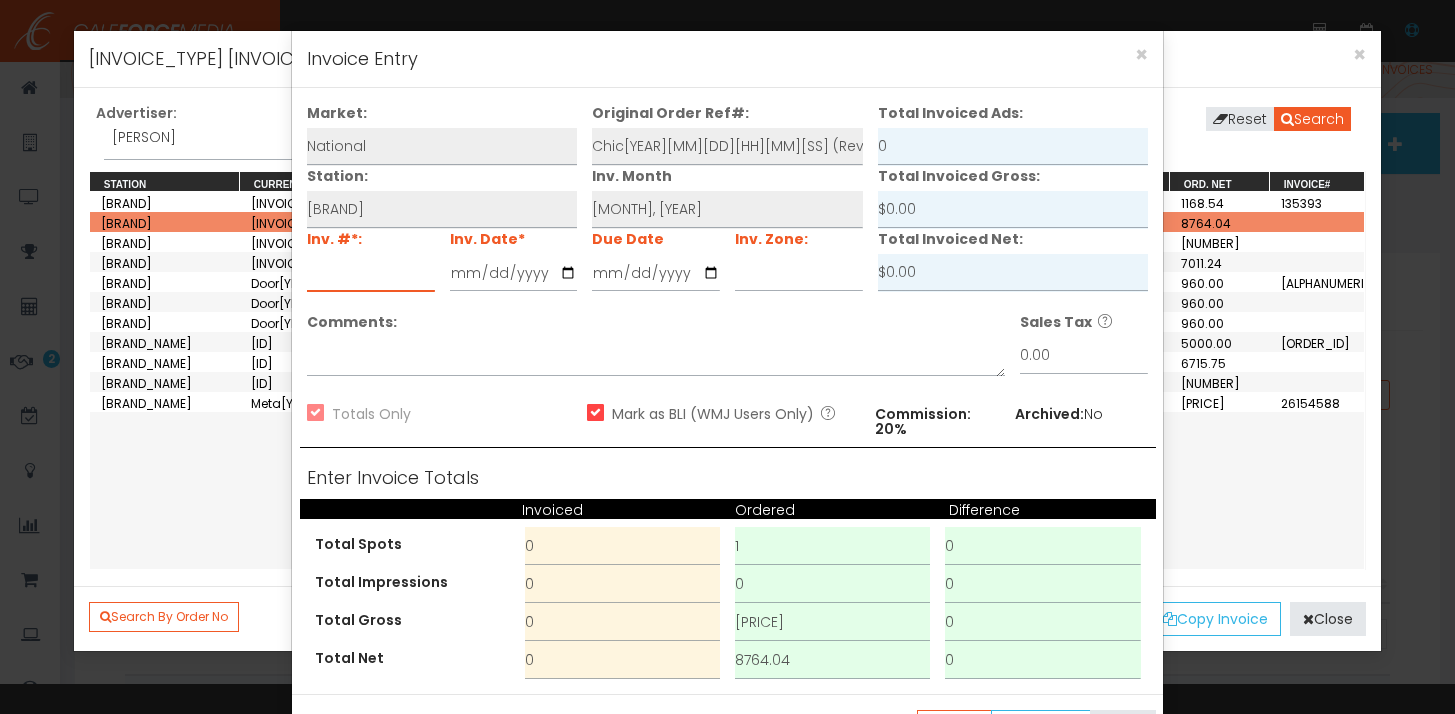 click at bounding box center [371, 273] 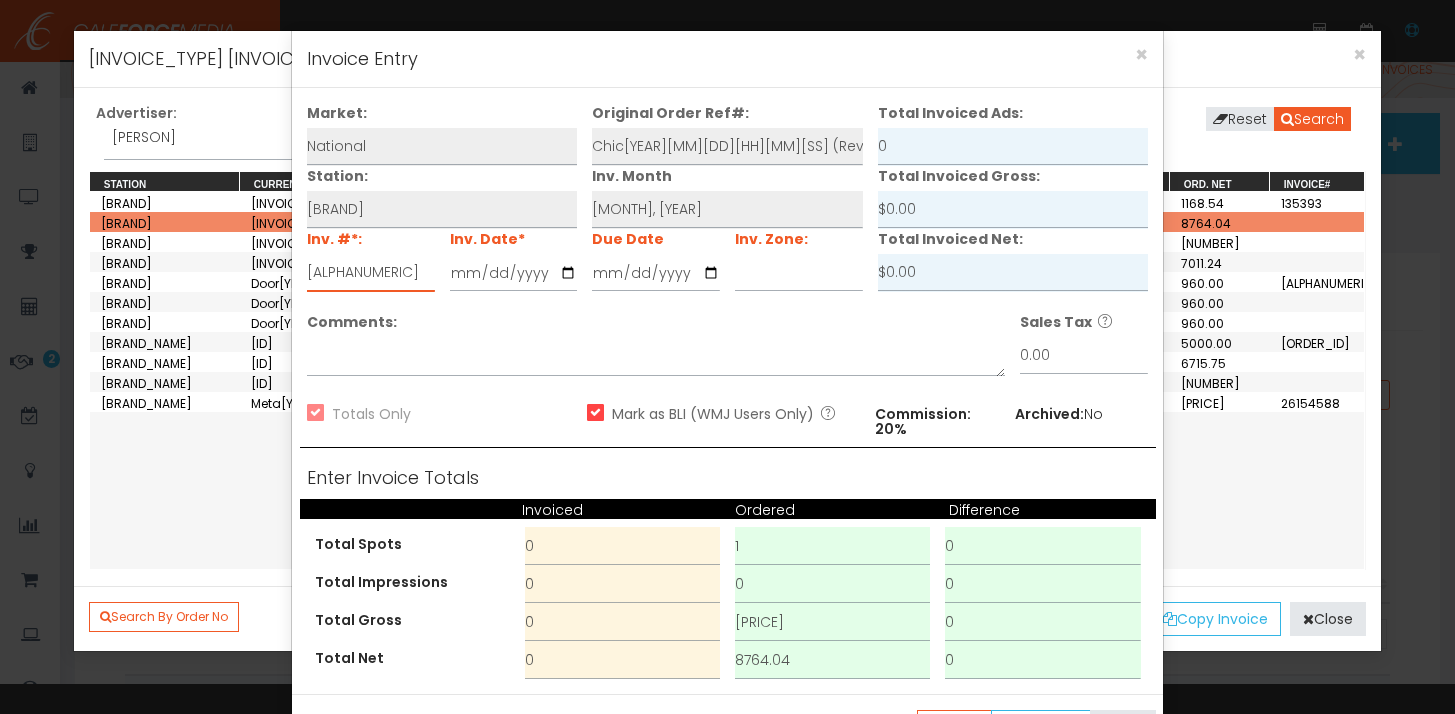 type on "[ALPHANUMERIC]" 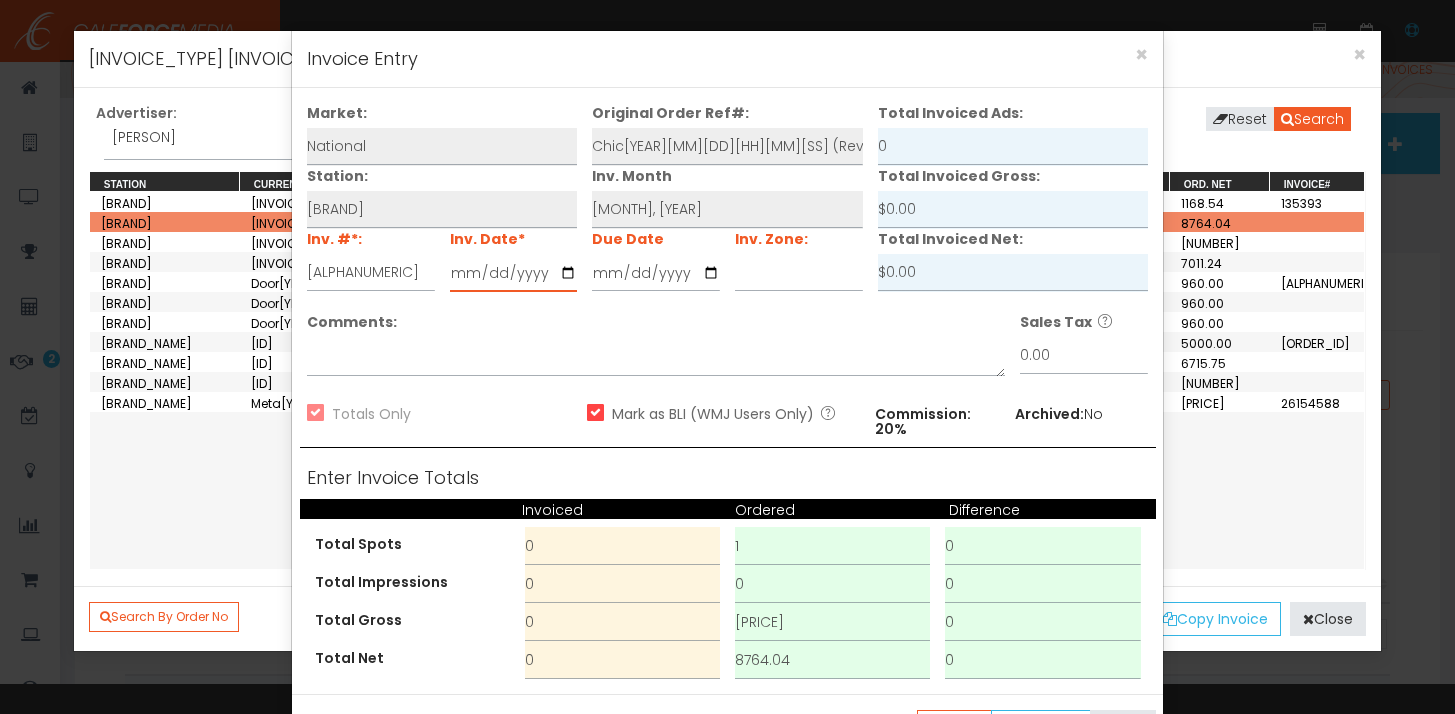 click at bounding box center (514, 273) 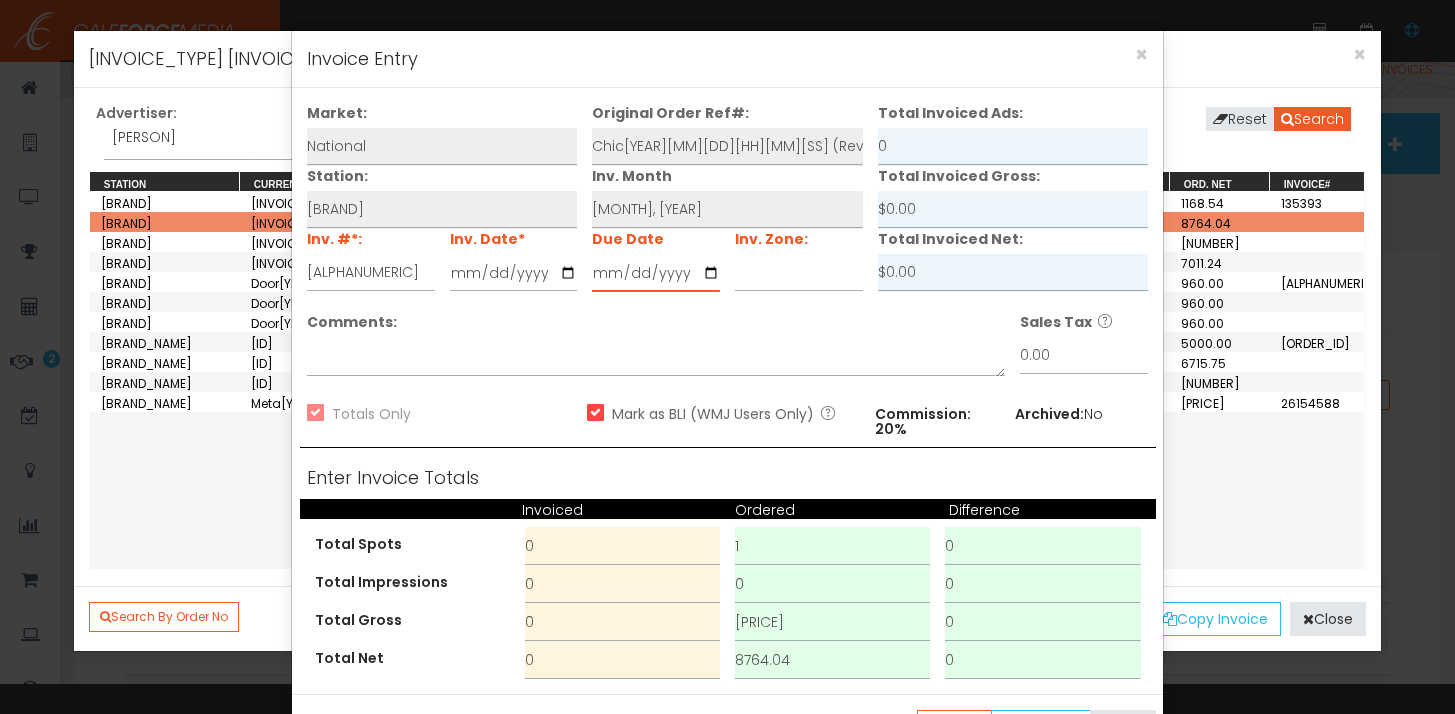 type on "[YEAR]-[MM]-[DD]" 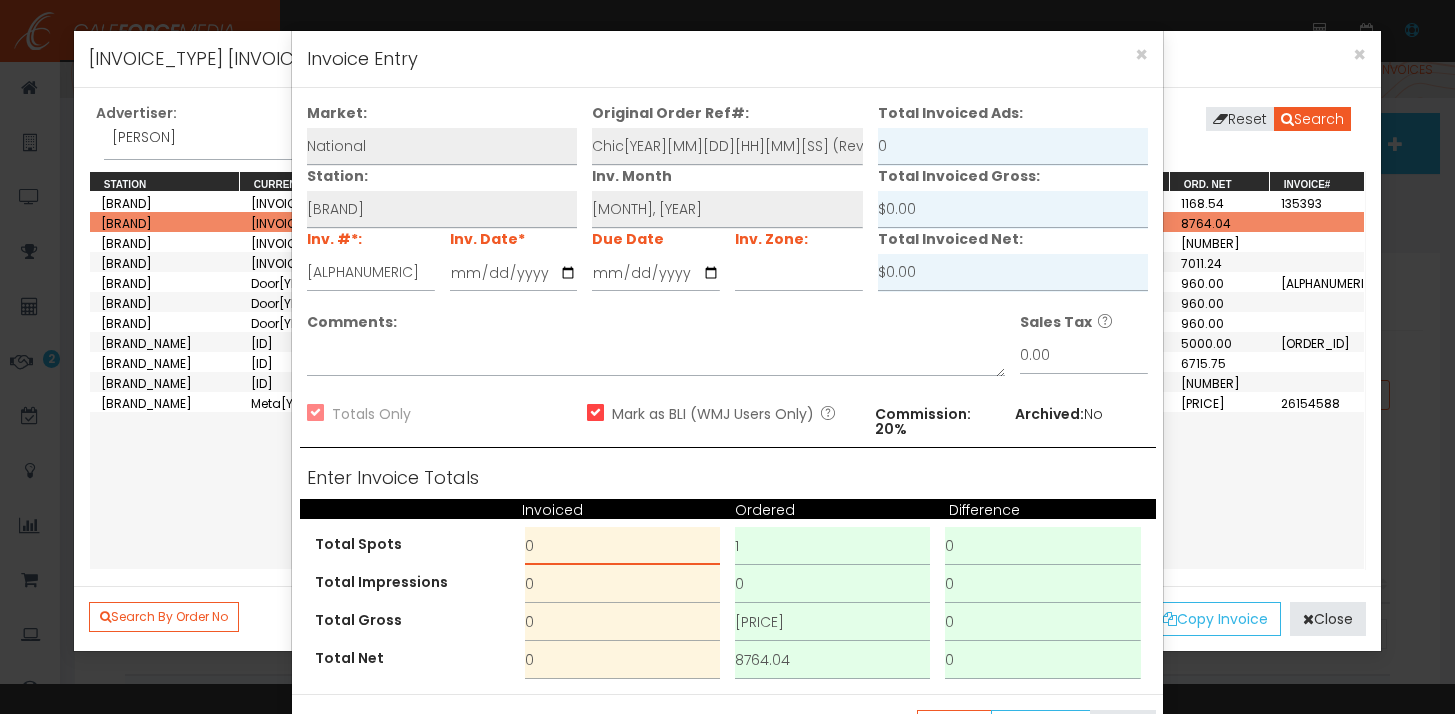 drag, startPoint x: 601, startPoint y: 541, endPoint x: 466, endPoint y: 541, distance: 135 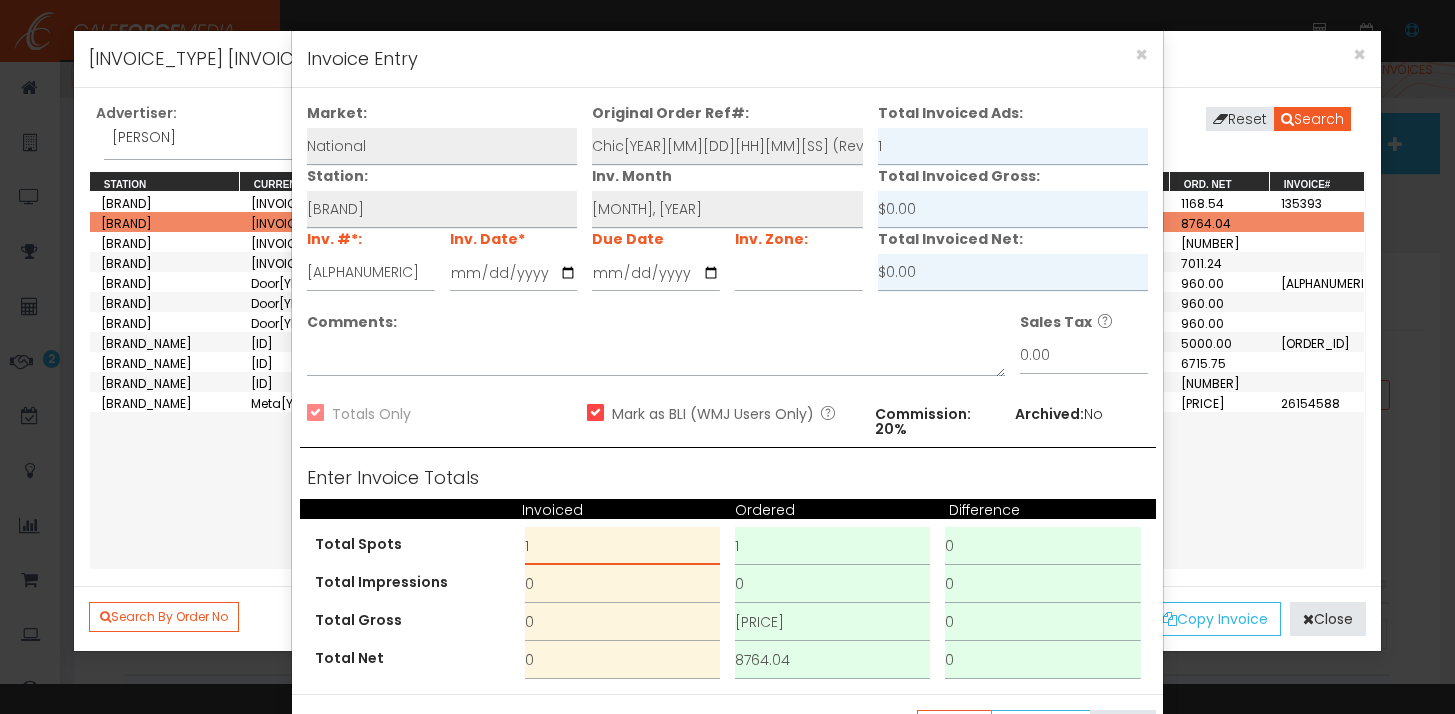 type on "1" 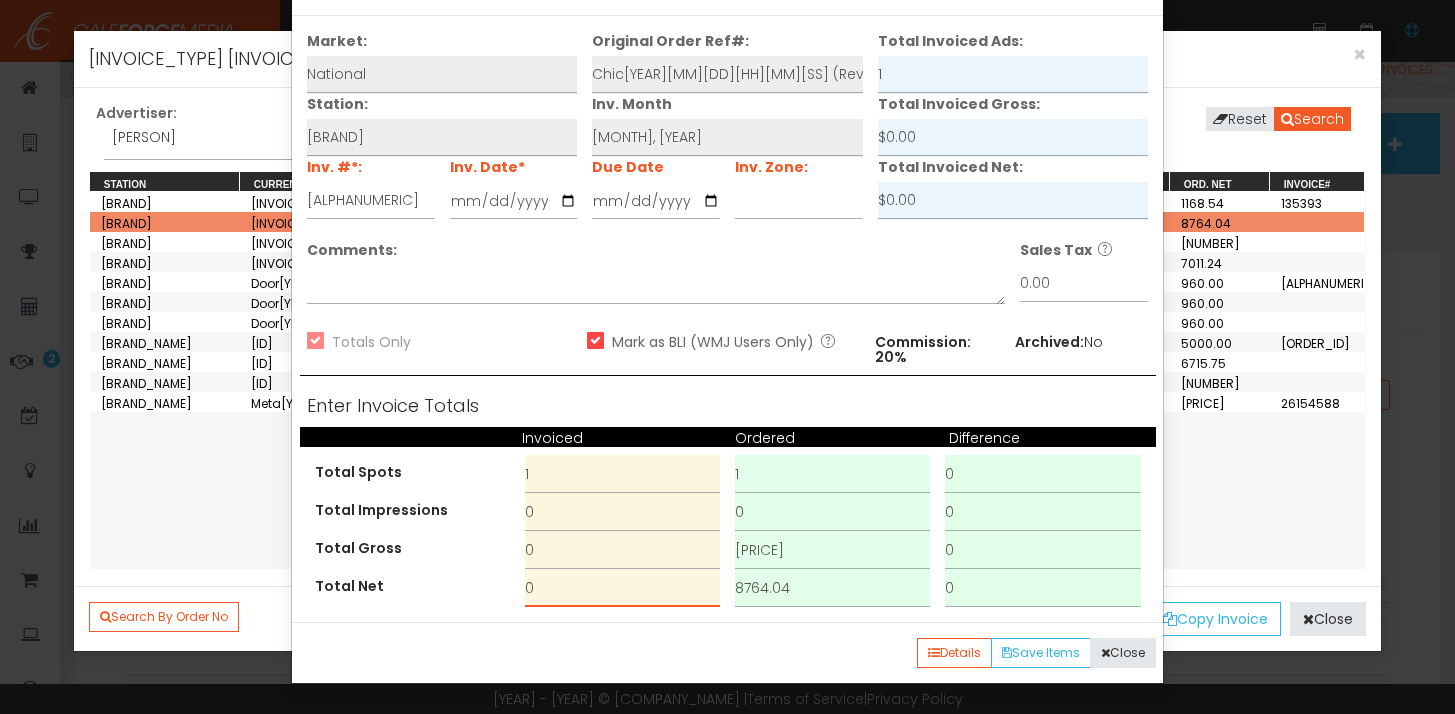 drag, startPoint x: 596, startPoint y: 579, endPoint x: 423, endPoint y: 579, distance: 173 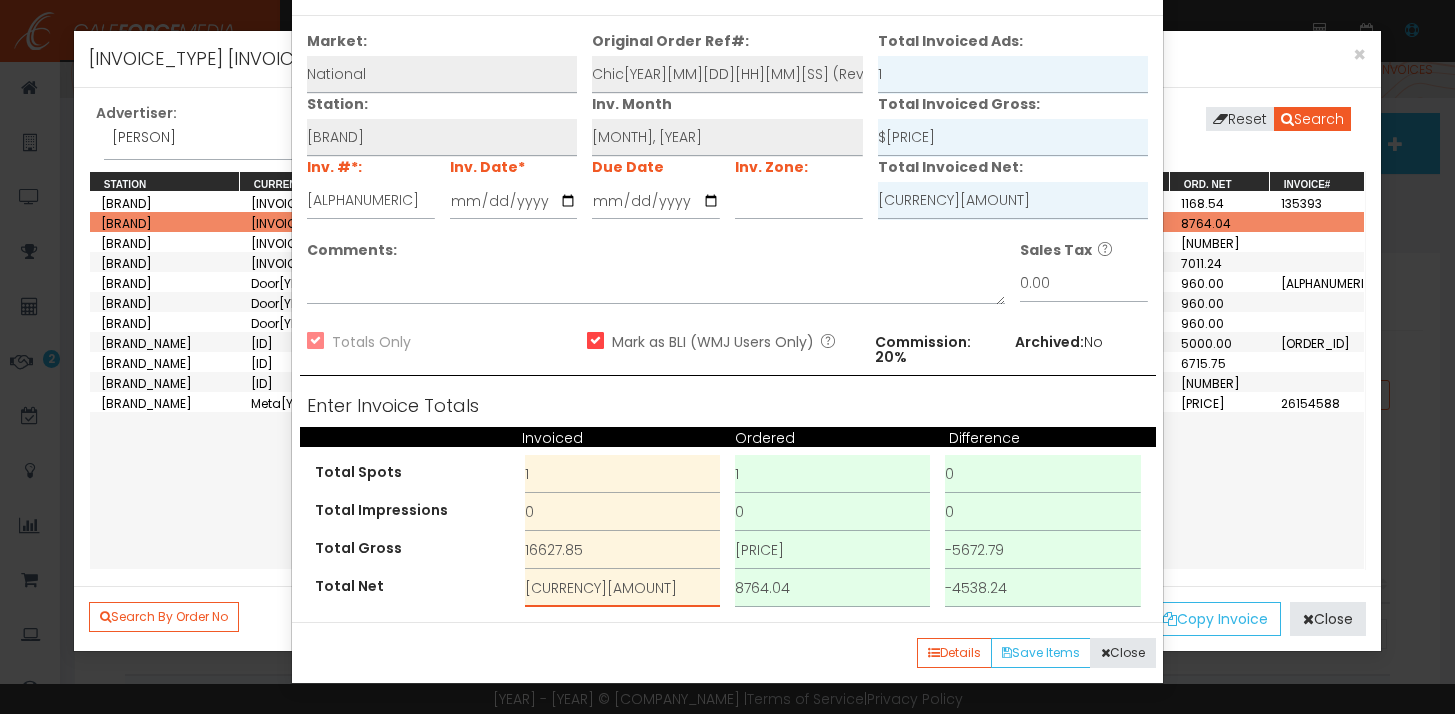 type on "[CURRENCY][AMOUNT]" 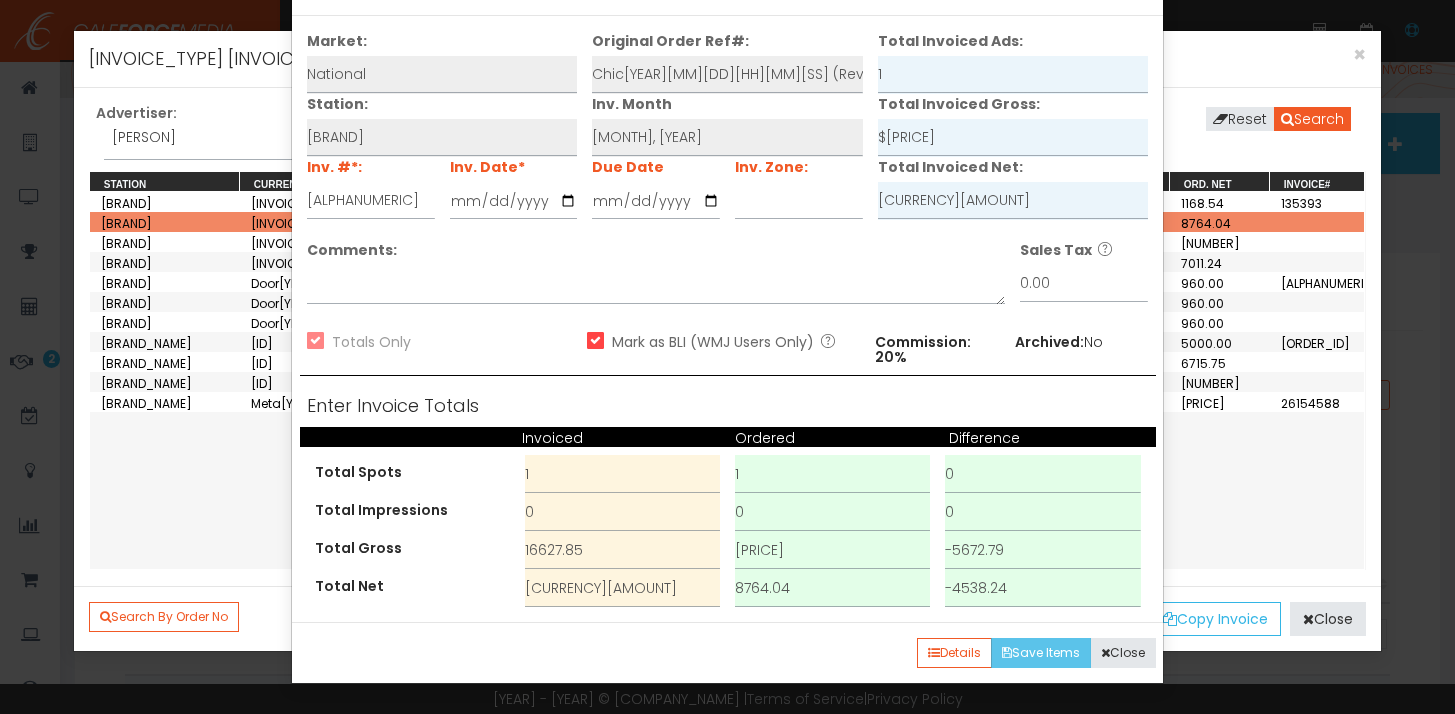 click on "Save Items" at bounding box center (1041, 653) 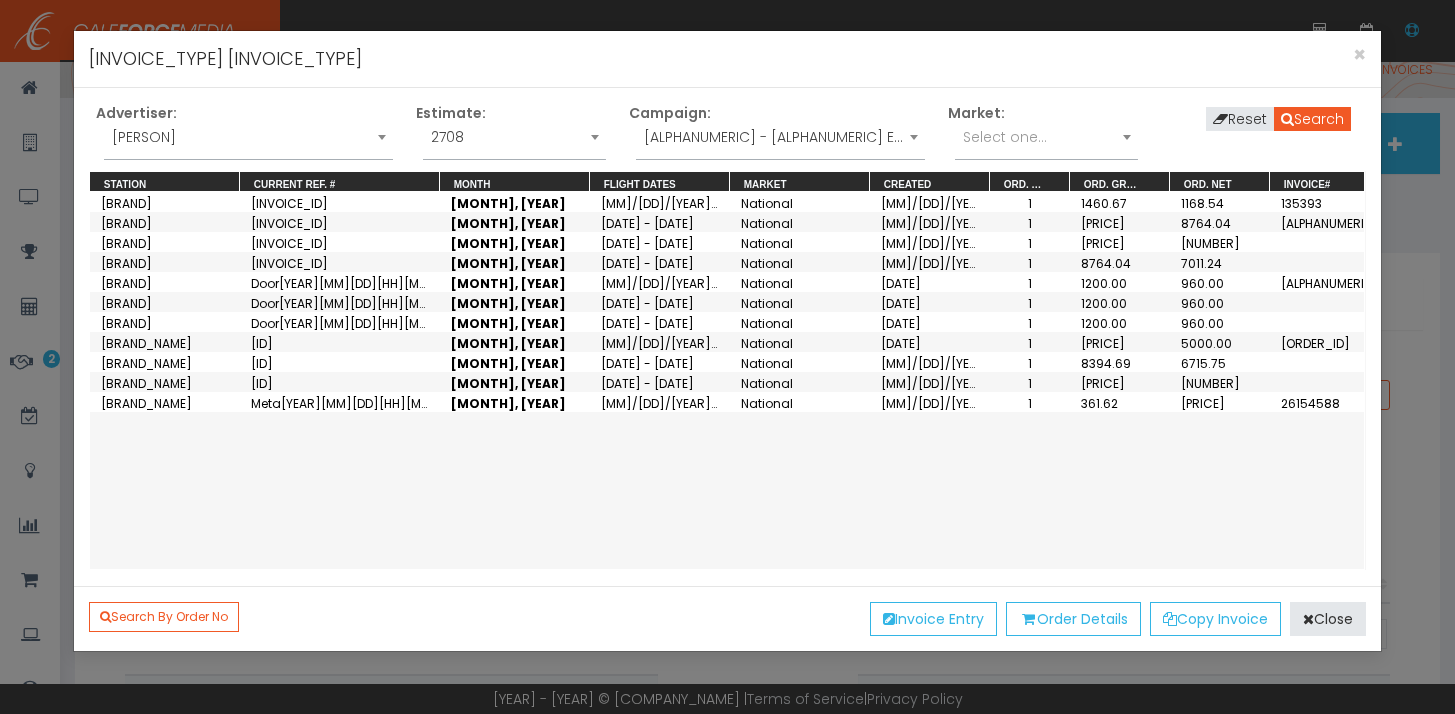 click on "×
Manual Invoice Entry" at bounding box center [728, 59] 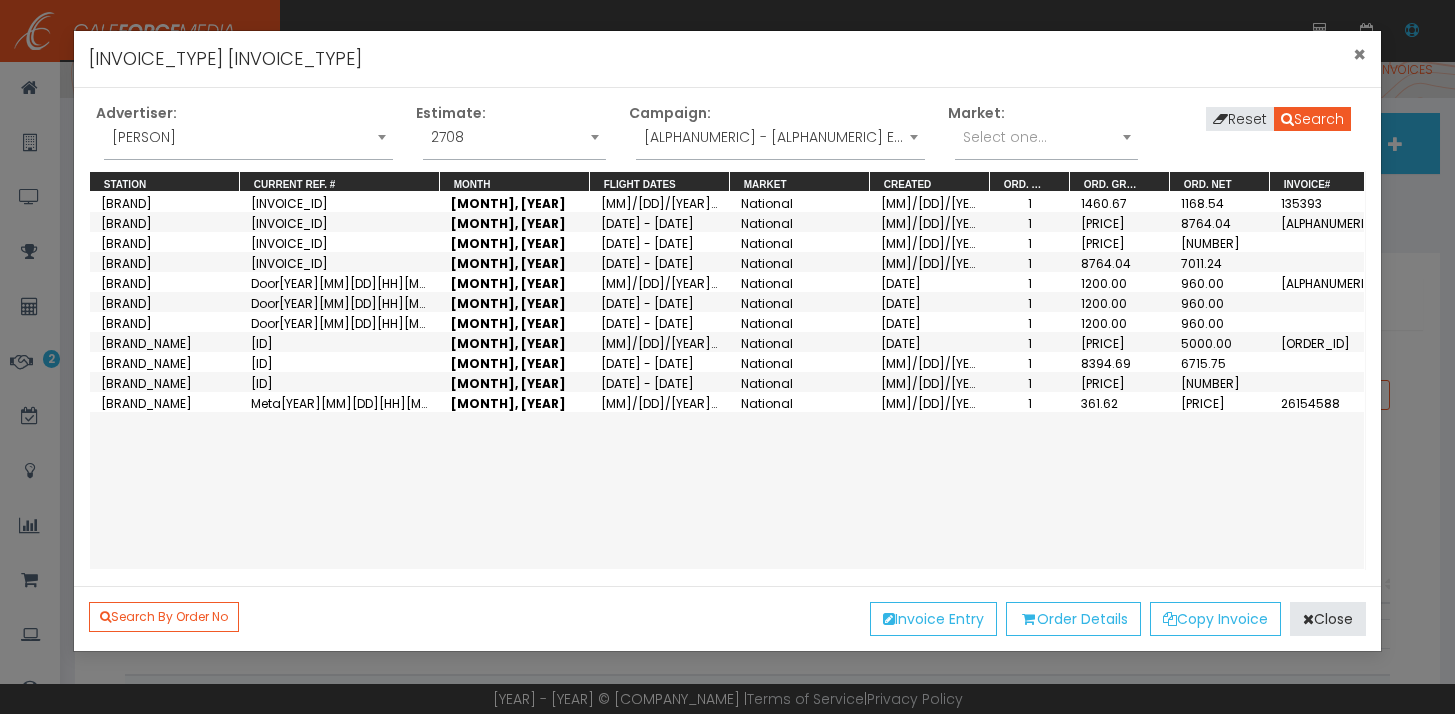 click on "×" at bounding box center [1359, 54] 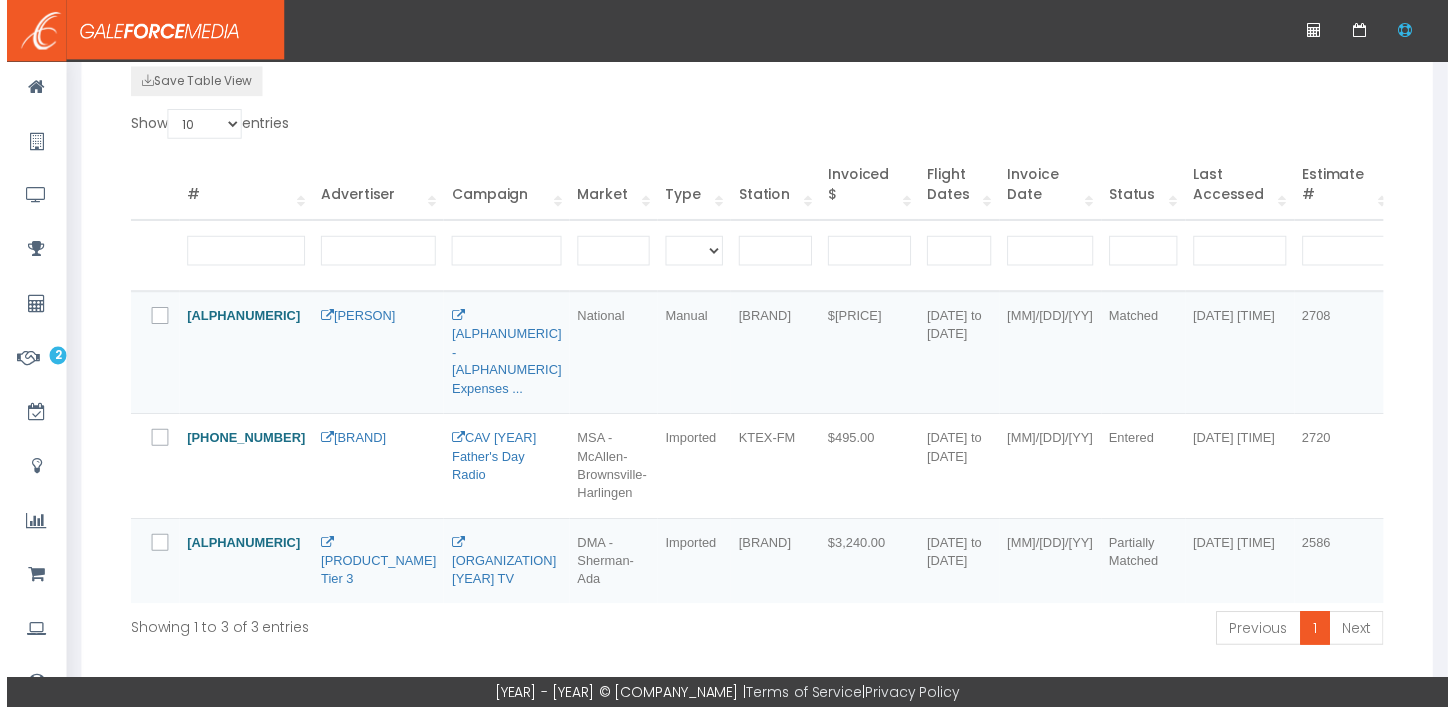 scroll, scrollTop: 403, scrollLeft: 0, axis: vertical 